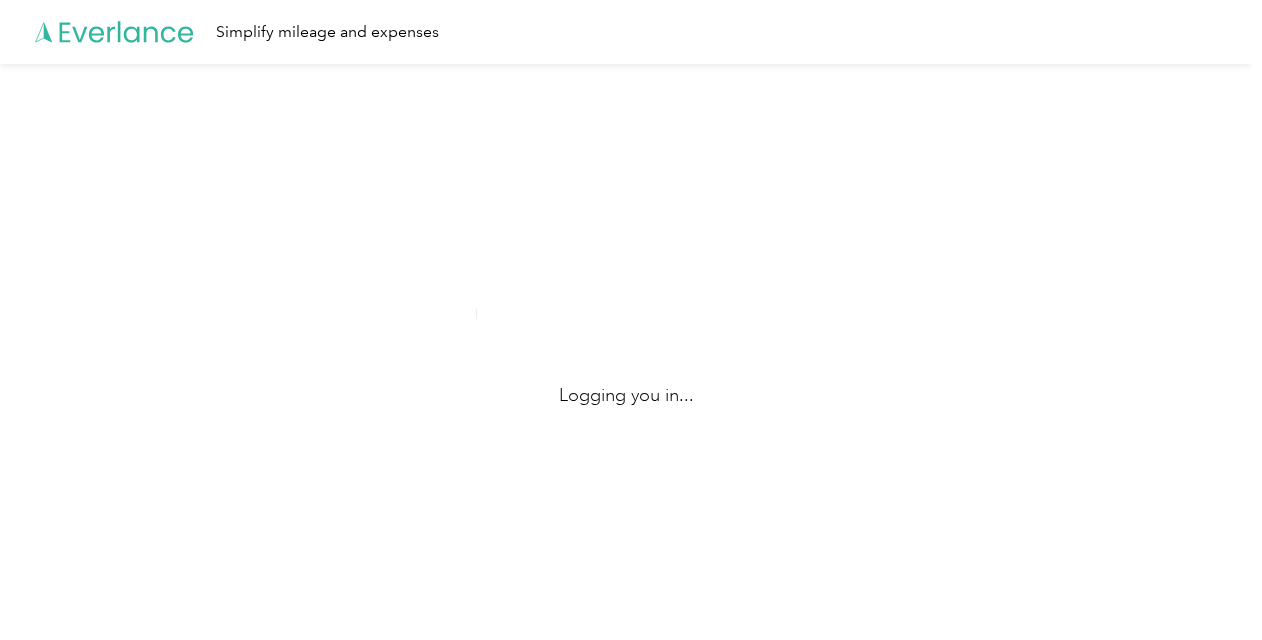 scroll, scrollTop: 0, scrollLeft: 0, axis: both 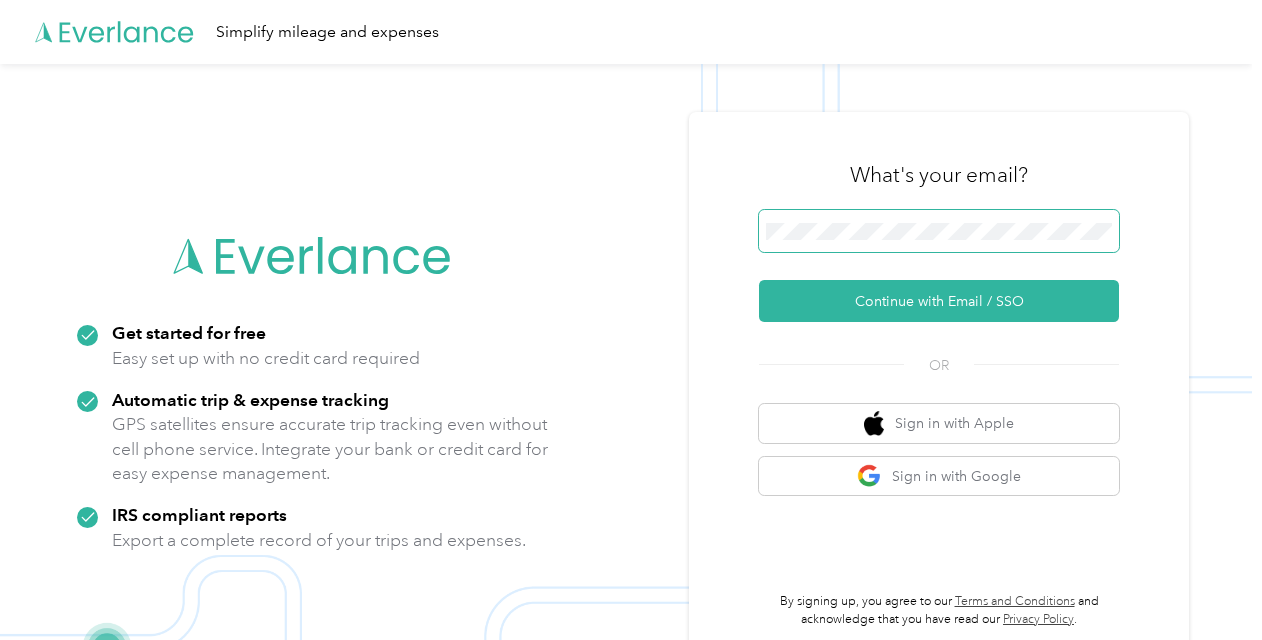 click at bounding box center (939, 231) 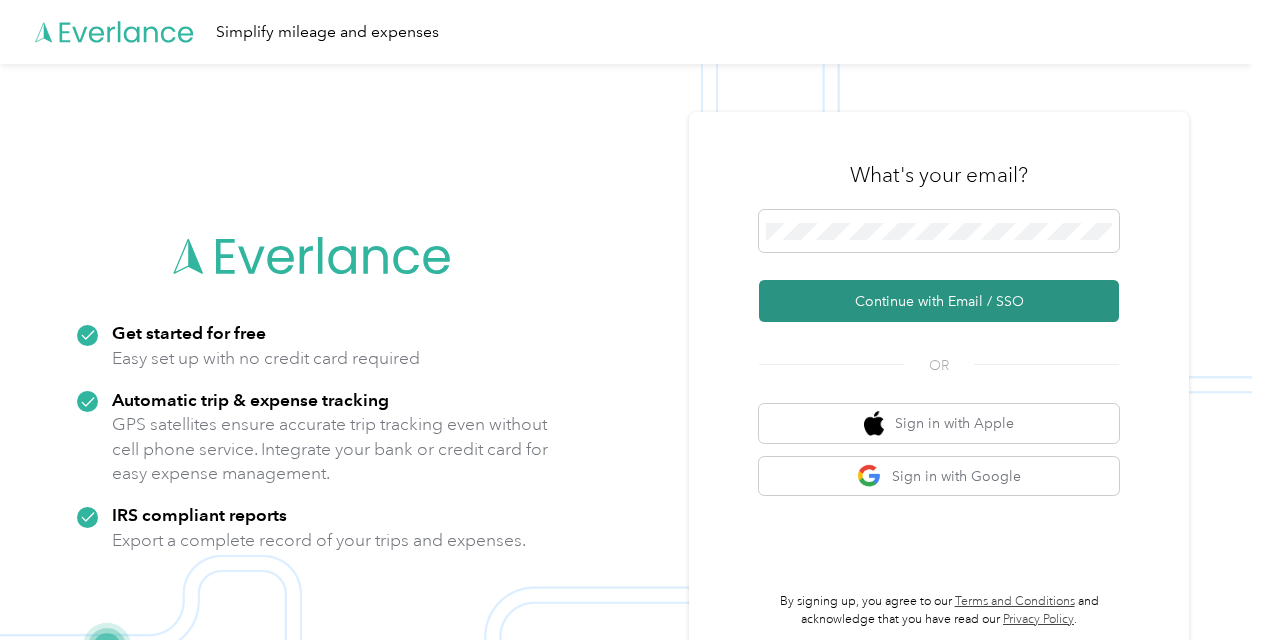 click on "Continue with Email / SSO" at bounding box center (939, 301) 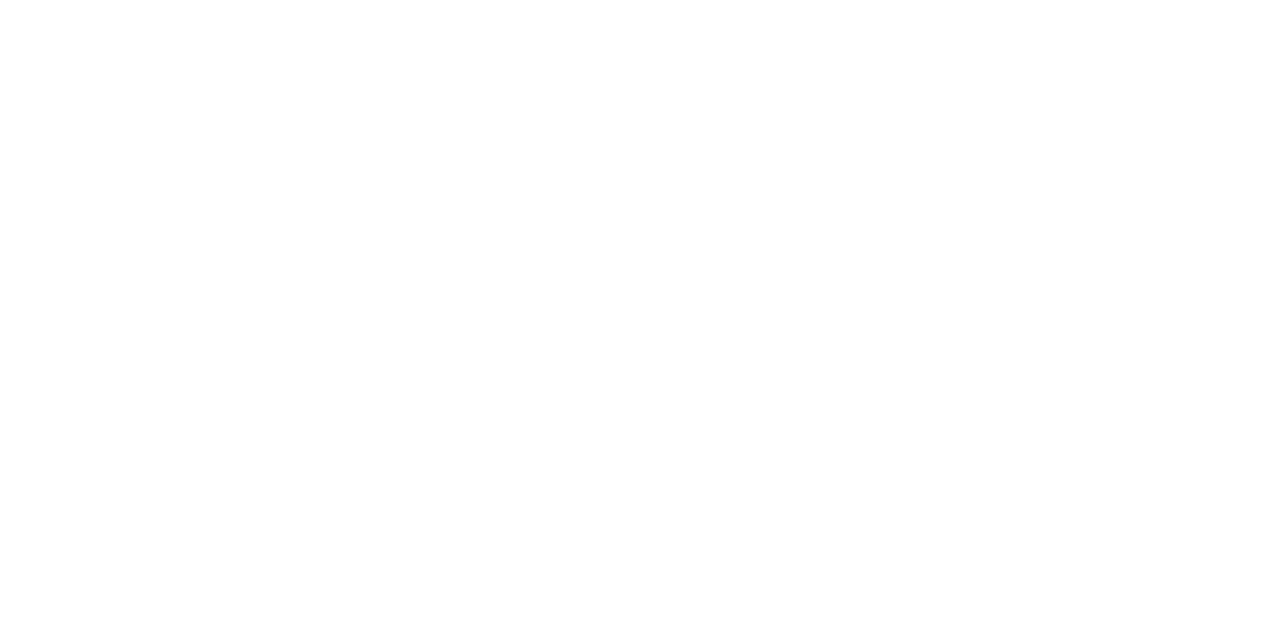 scroll, scrollTop: 0, scrollLeft: 0, axis: both 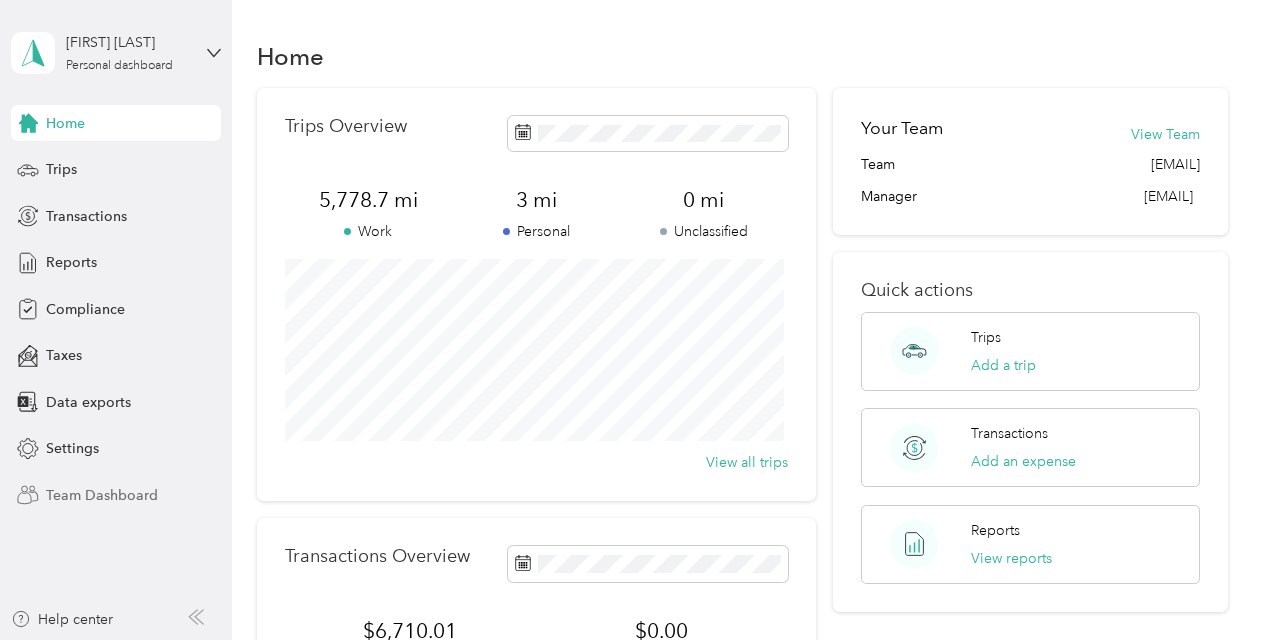 click on "Team Dashboard" at bounding box center (102, 495) 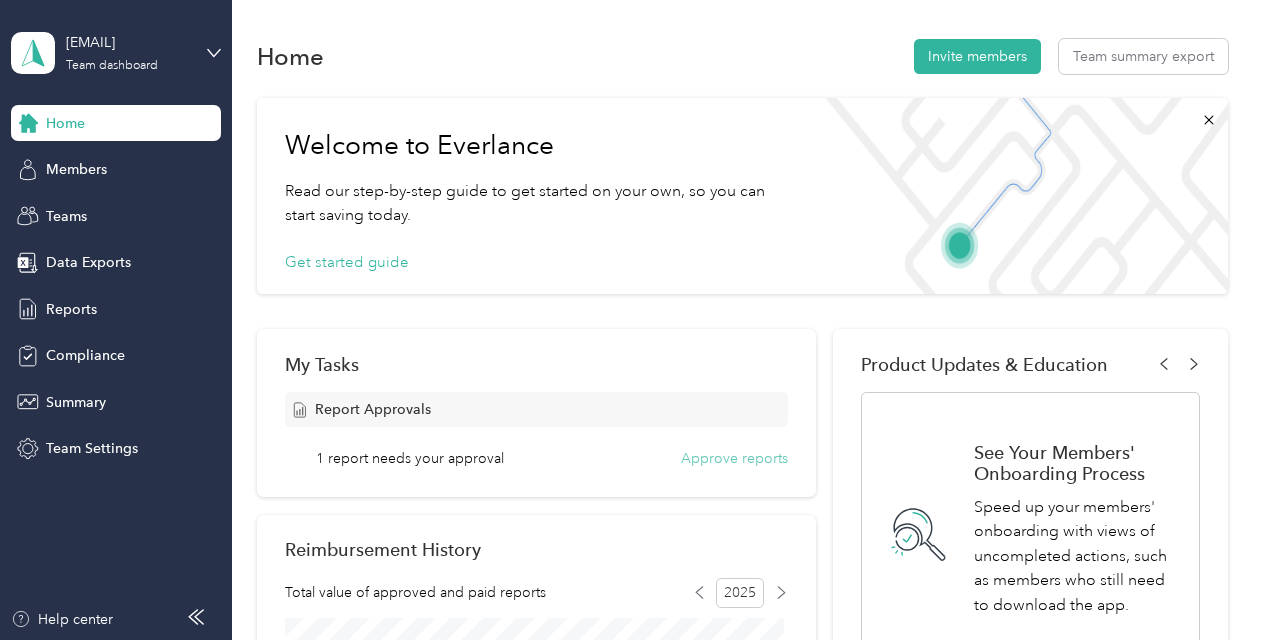 click on "Approve reports" at bounding box center (734, 458) 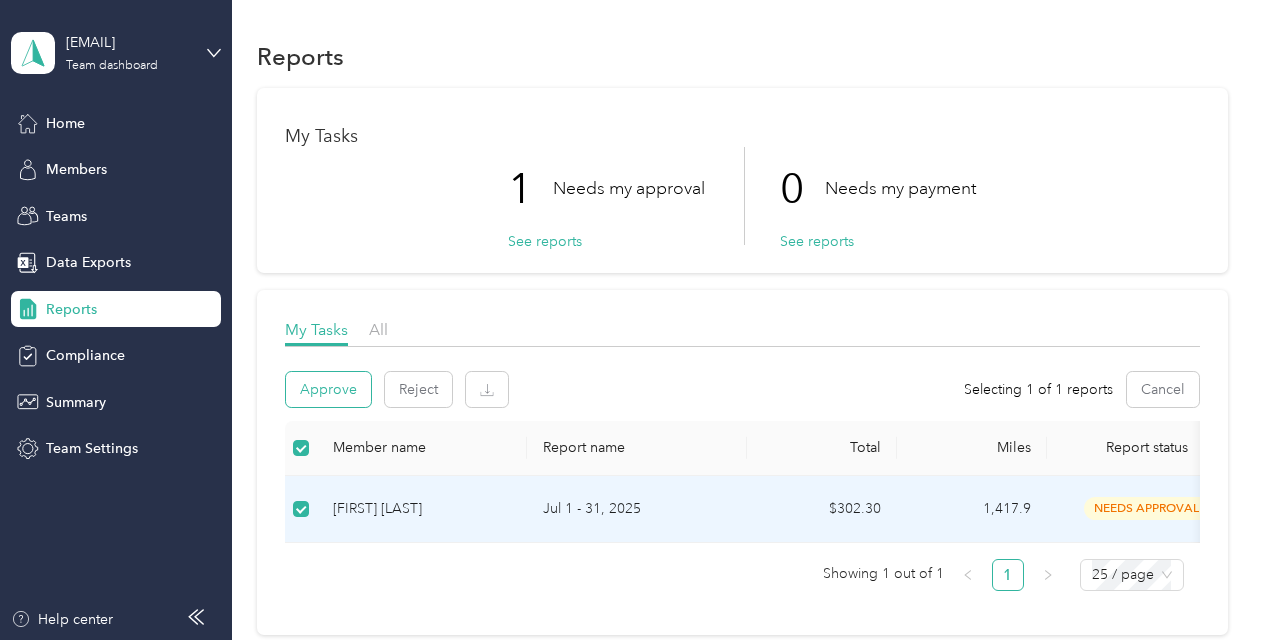click on "Approve" at bounding box center (328, 389) 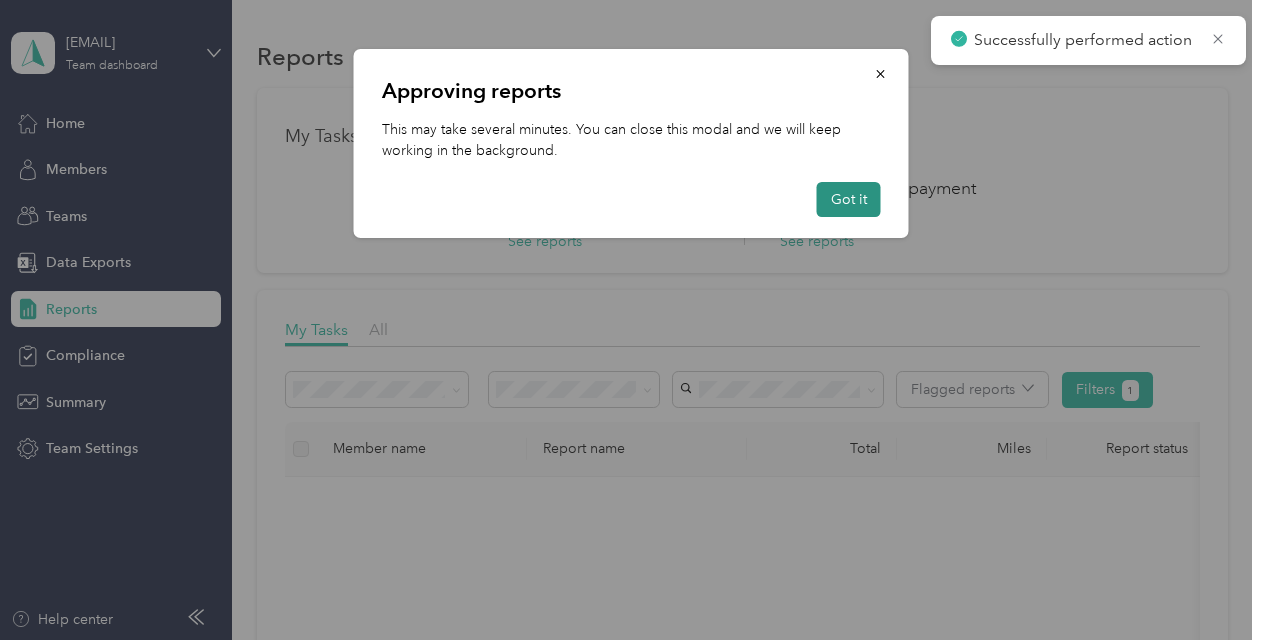 click on "Got it" at bounding box center [849, 199] 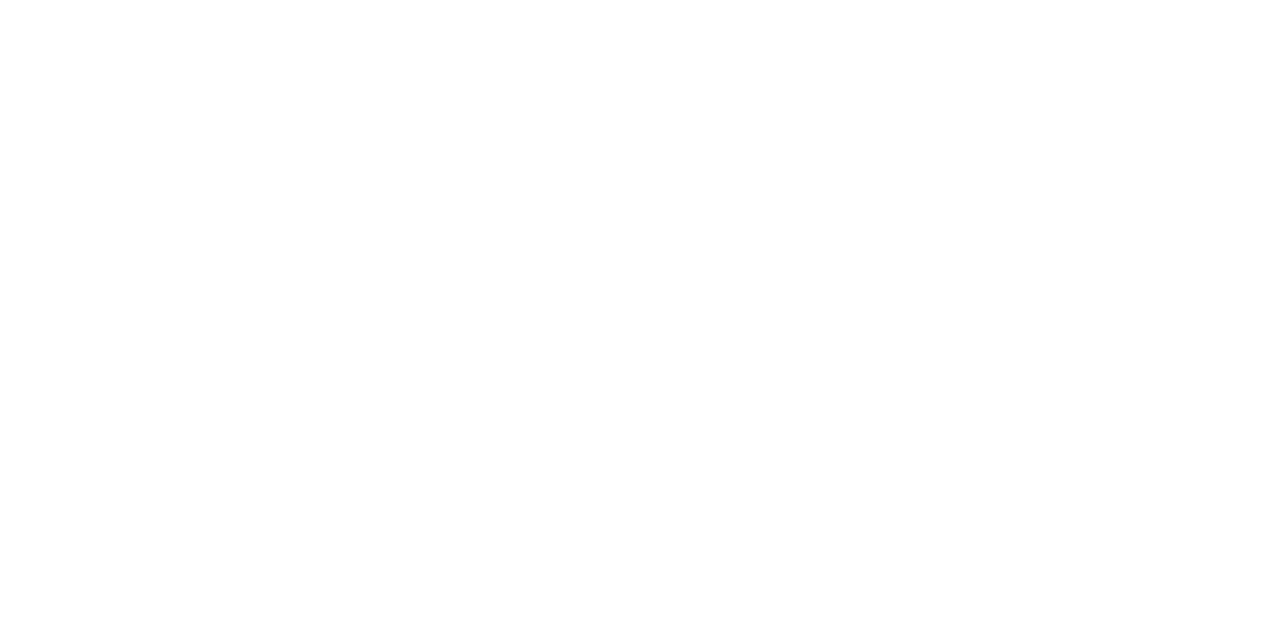 scroll, scrollTop: 0, scrollLeft: 0, axis: both 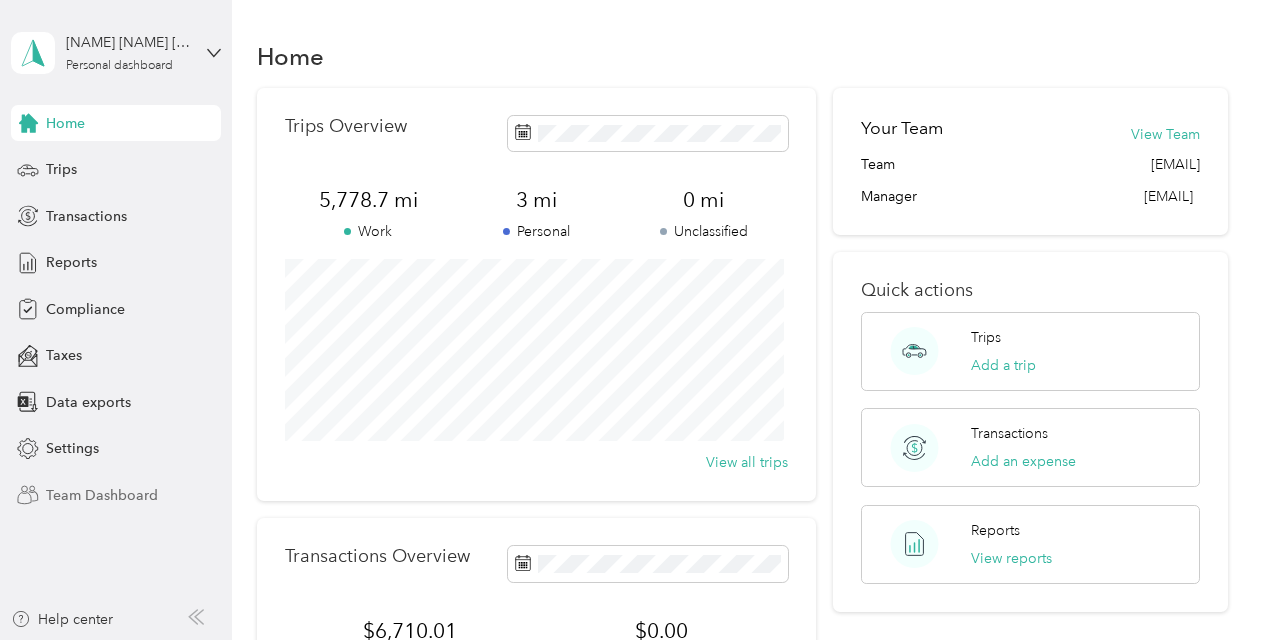 click on "Team Dashboard" at bounding box center [102, 495] 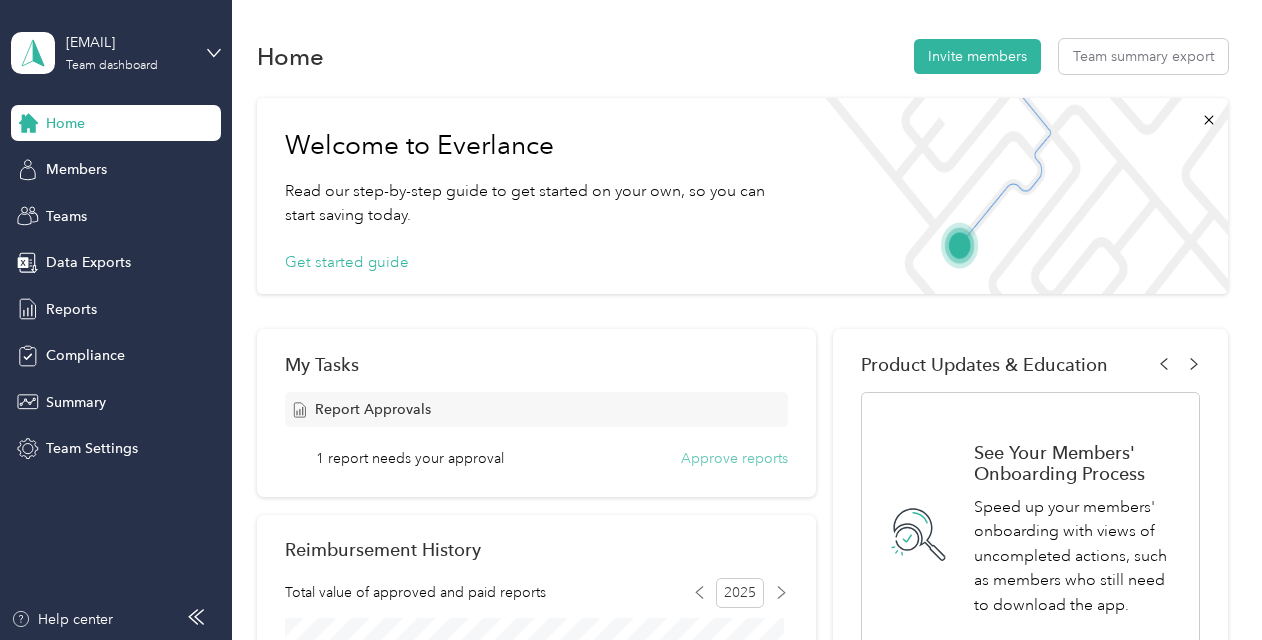 click on "Approve reports" at bounding box center [734, 458] 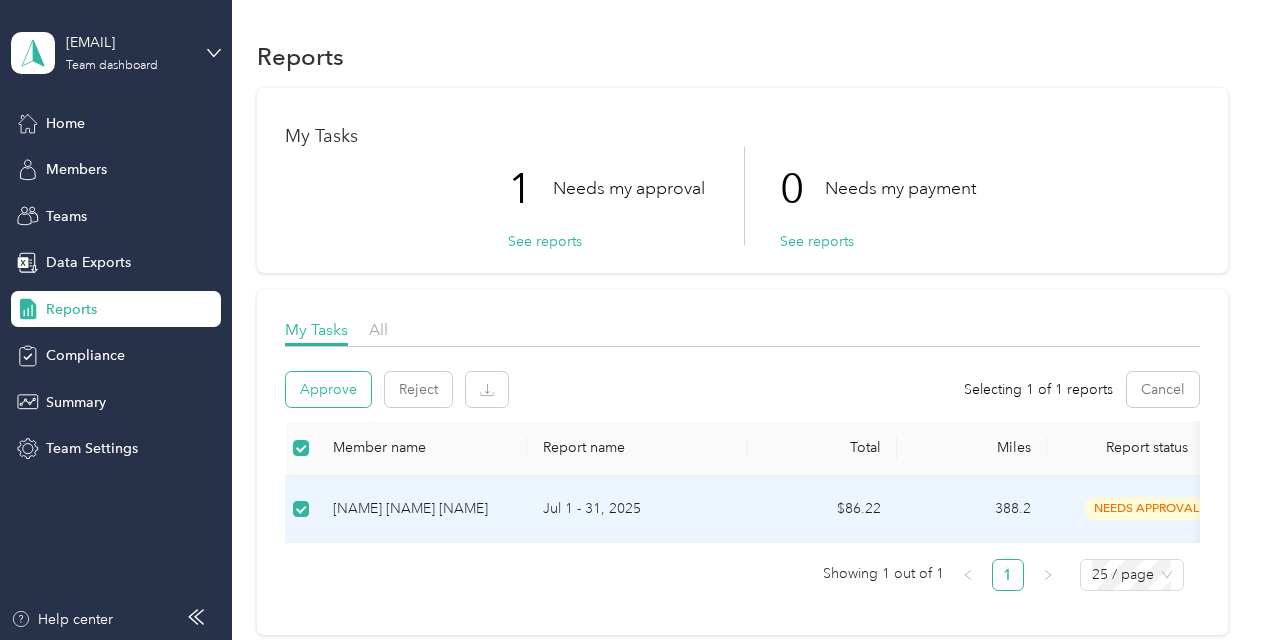 click on "Approve" at bounding box center (328, 389) 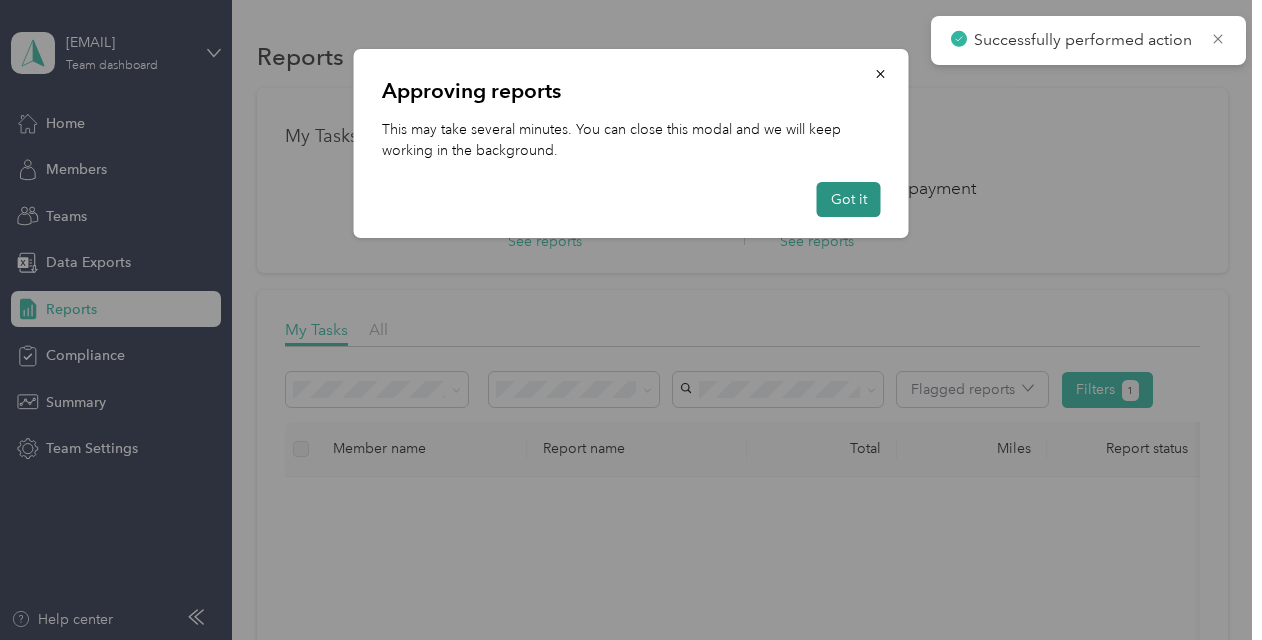 click on "Got it" at bounding box center [849, 199] 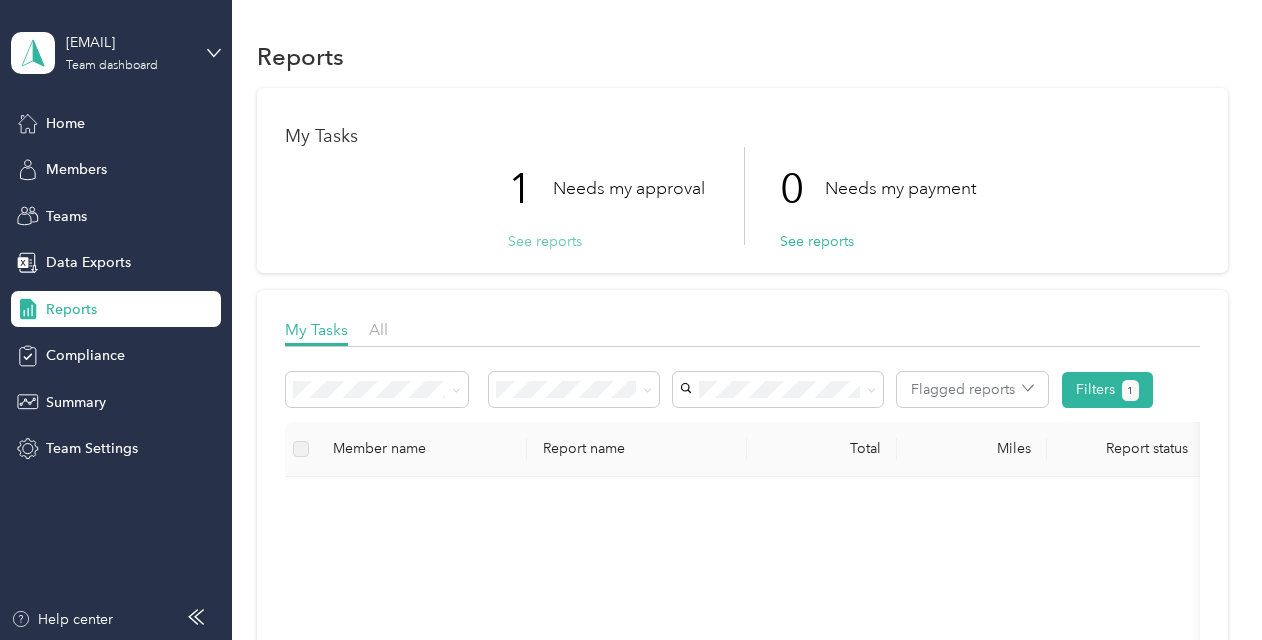 click on "See reports" at bounding box center (545, 241) 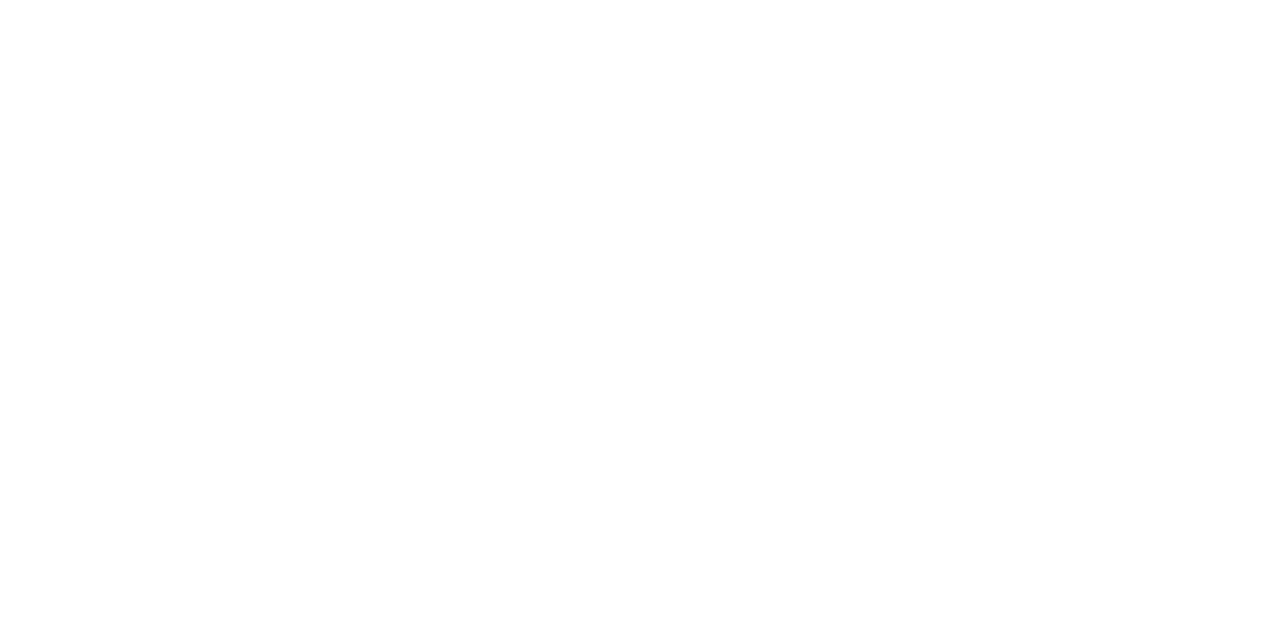 scroll, scrollTop: 0, scrollLeft: 0, axis: both 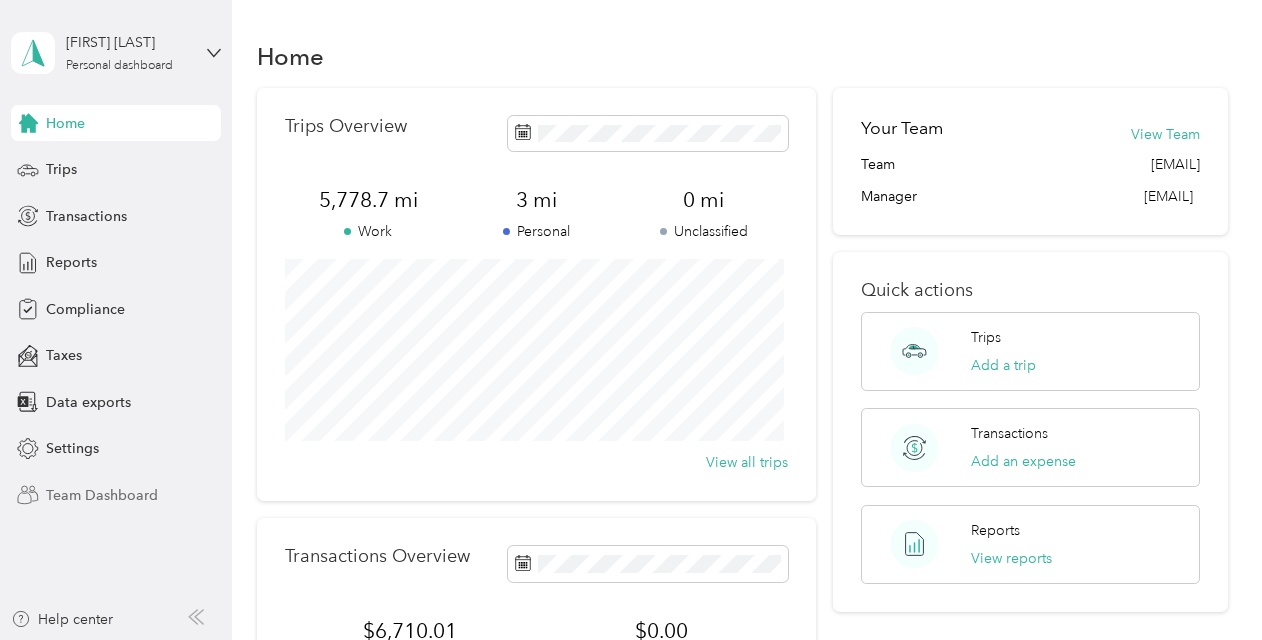 click on "Team Dashboard" at bounding box center (102, 495) 